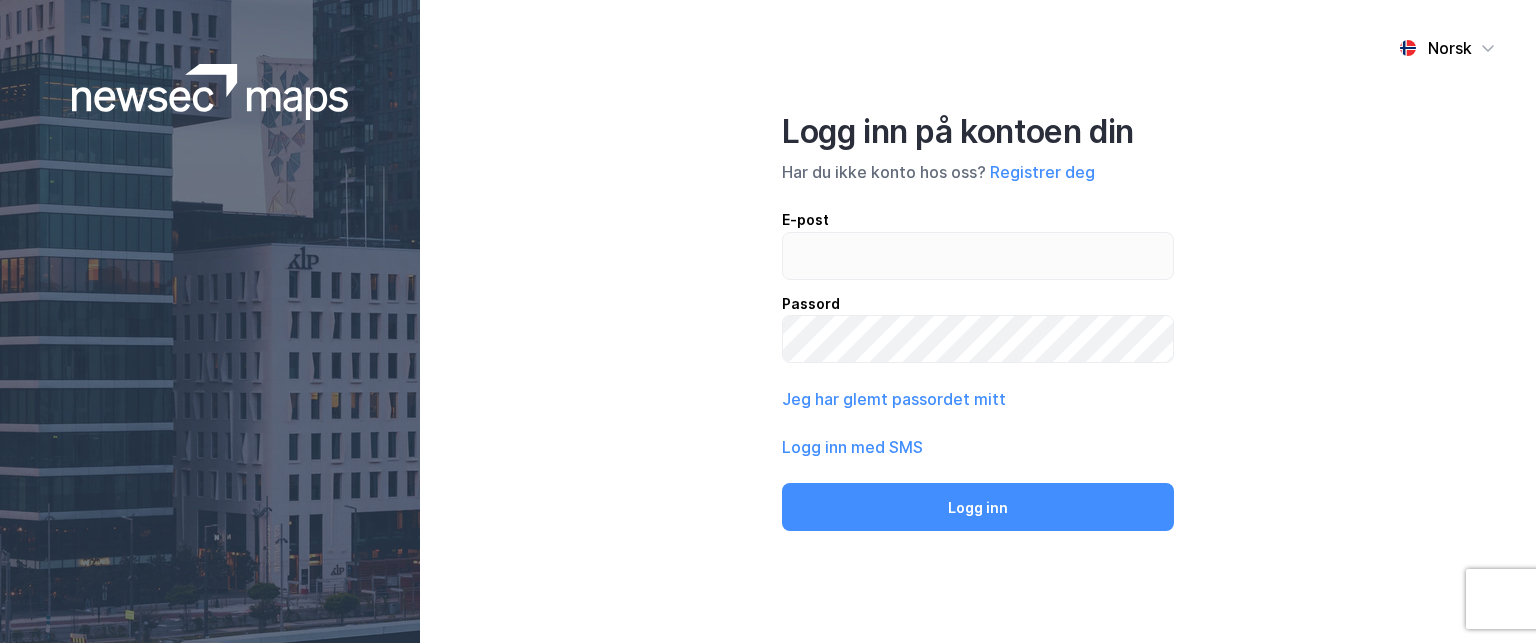 scroll, scrollTop: 0, scrollLeft: 0, axis: both 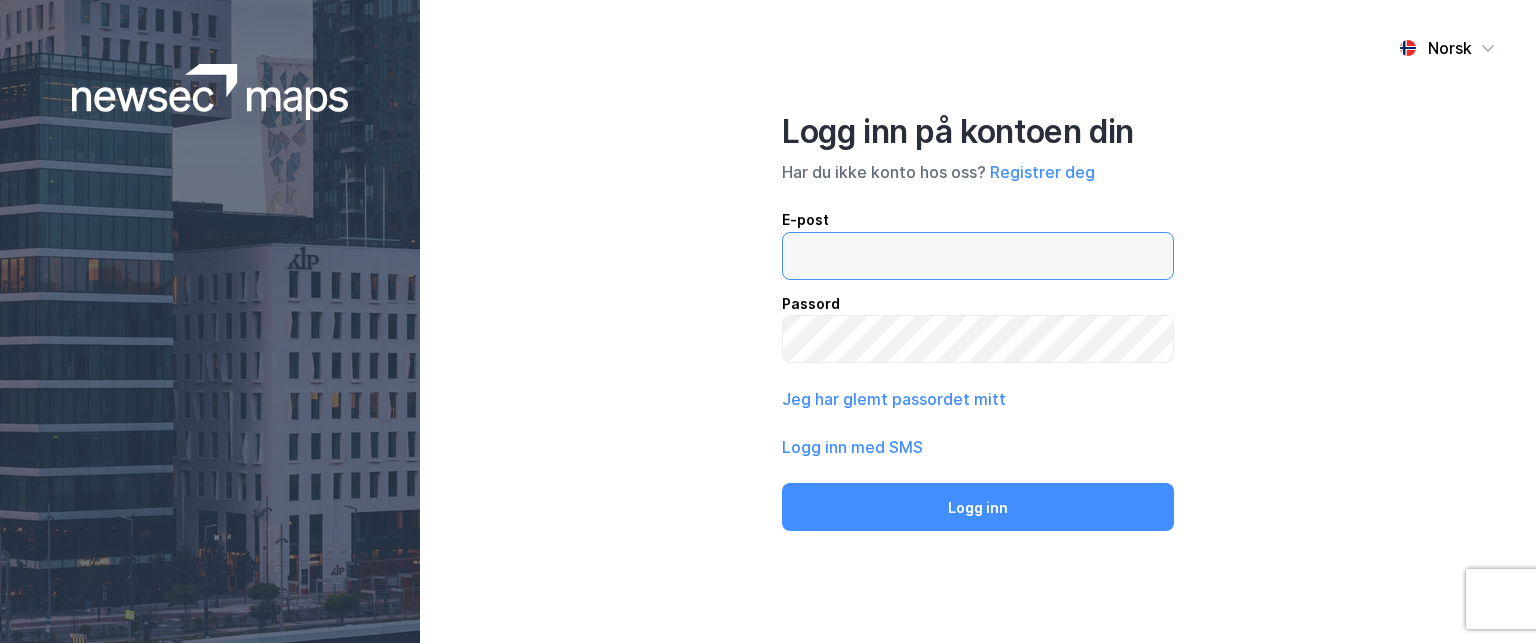 click at bounding box center (978, 256) 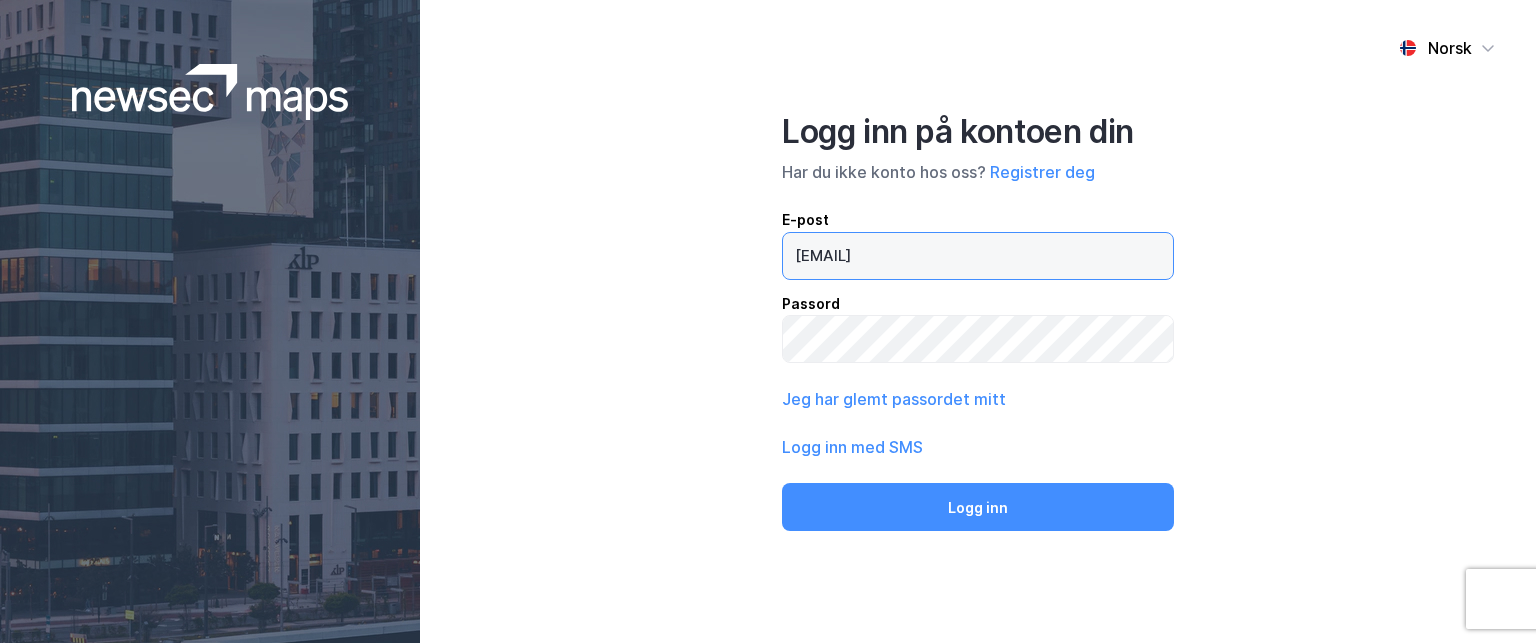 type on "[EMAIL]" 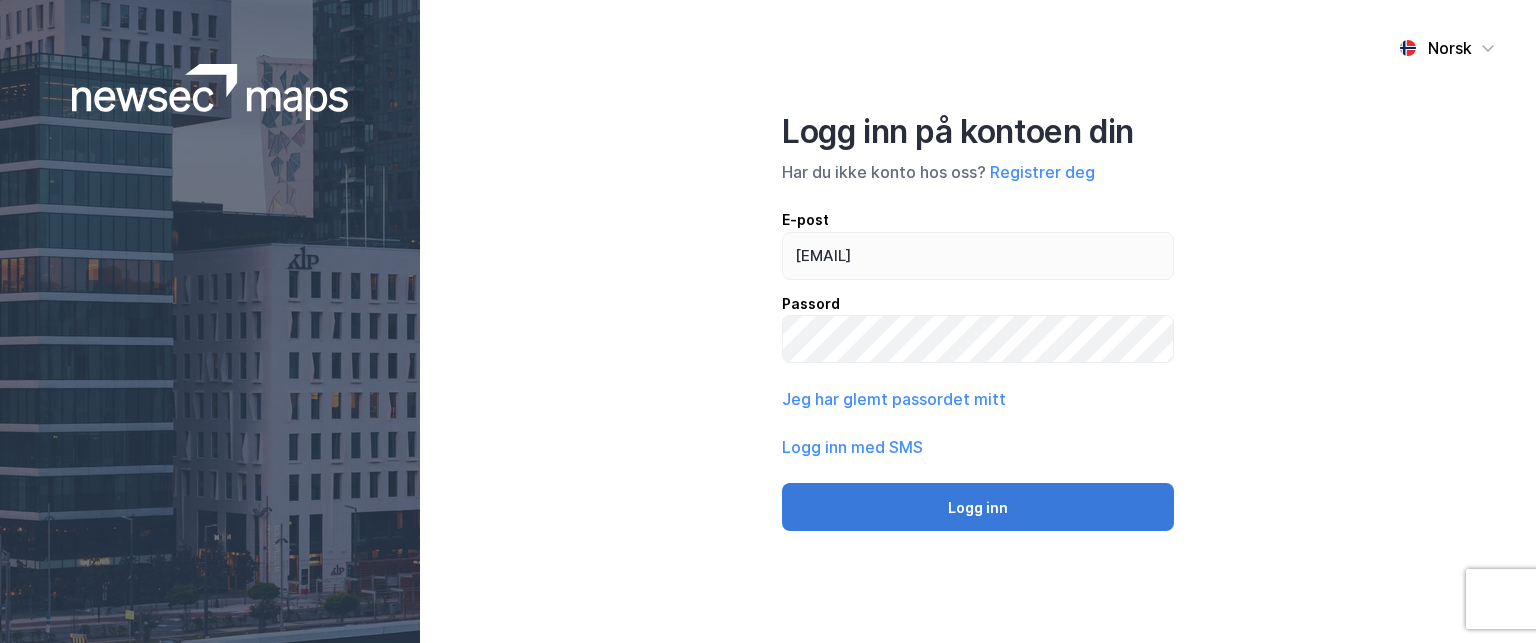 click on "Logg inn" at bounding box center [978, 507] 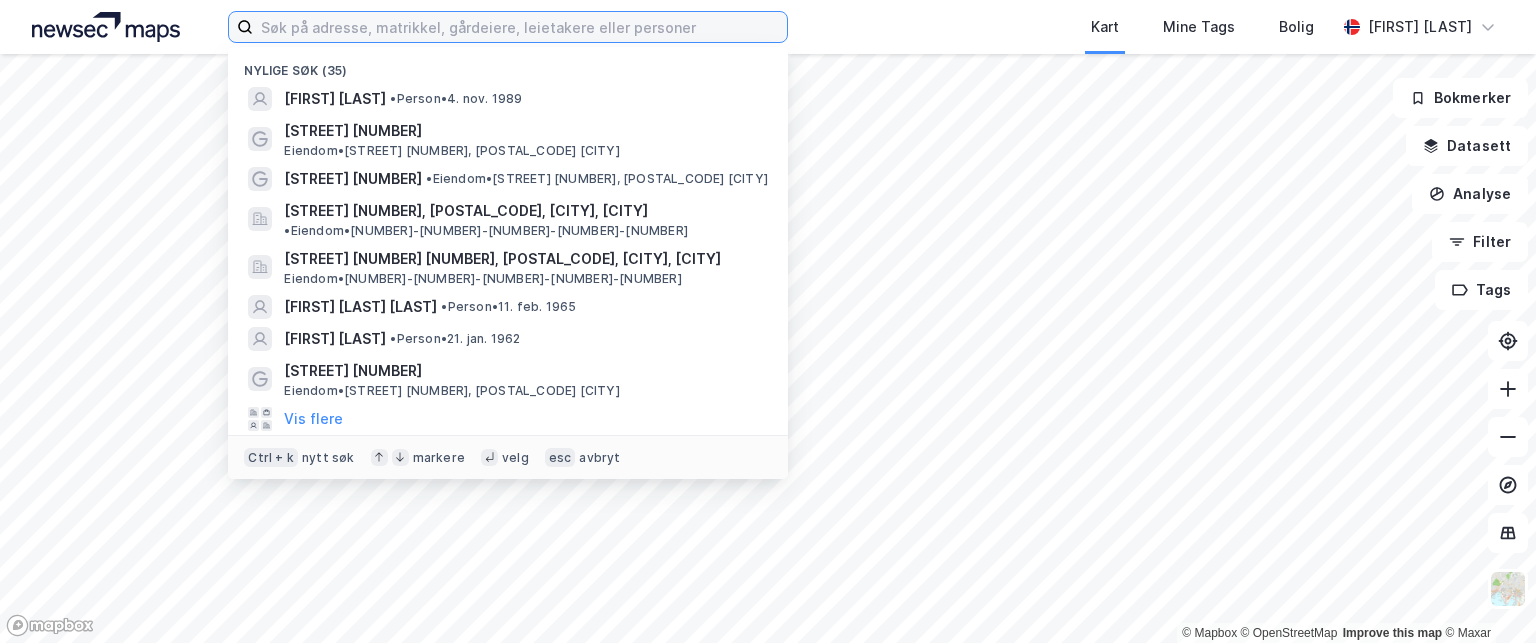click at bounding box center [520, 27] 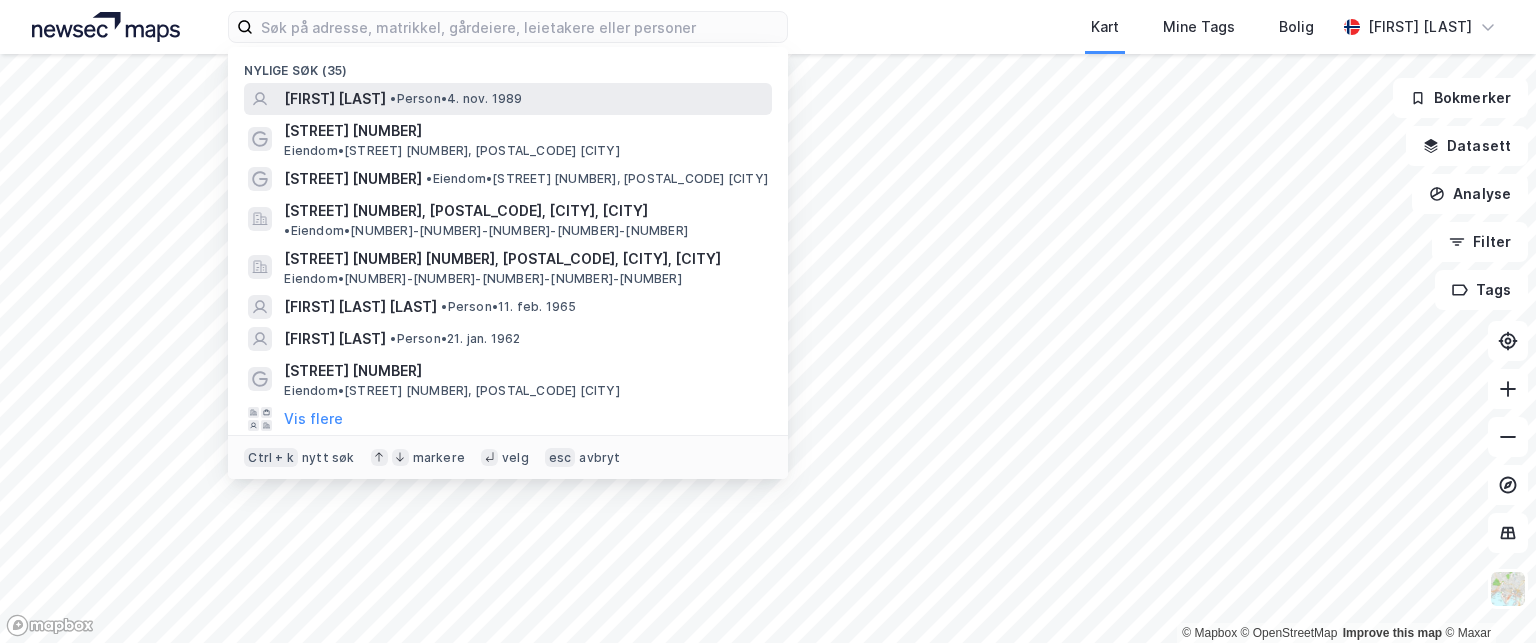 click on "[FIRST] [LAST]" at bounding box center (335, 99) 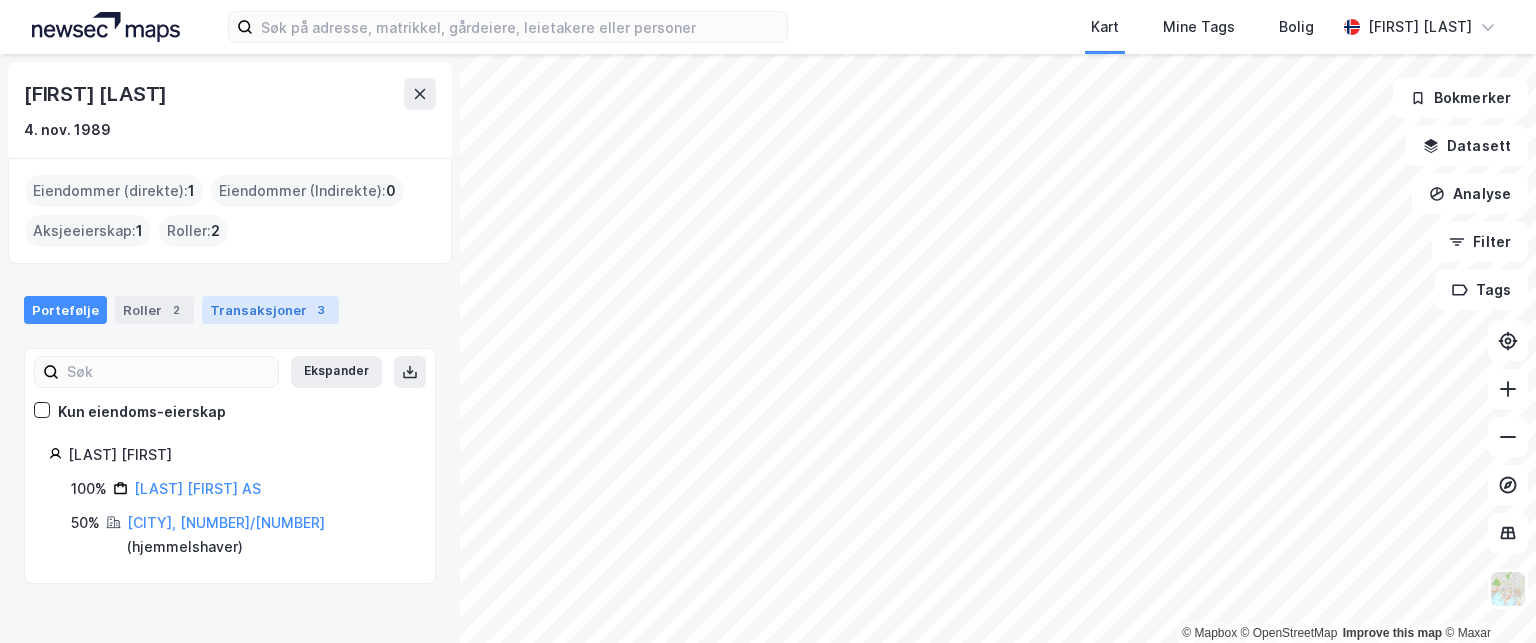 click on "Transaksjoner 3" at bounding box center (270, 310) 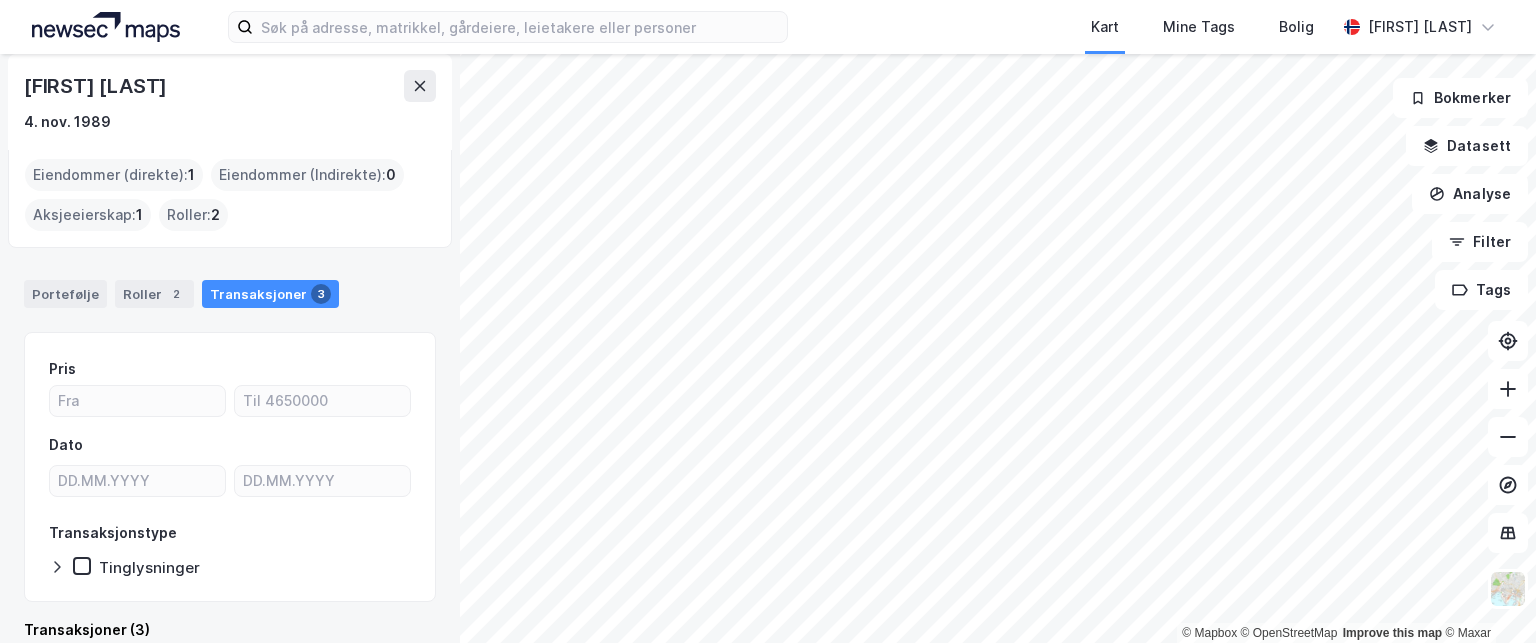 scroll, scrollTop: 0, scrollLeft: 0, axis: both 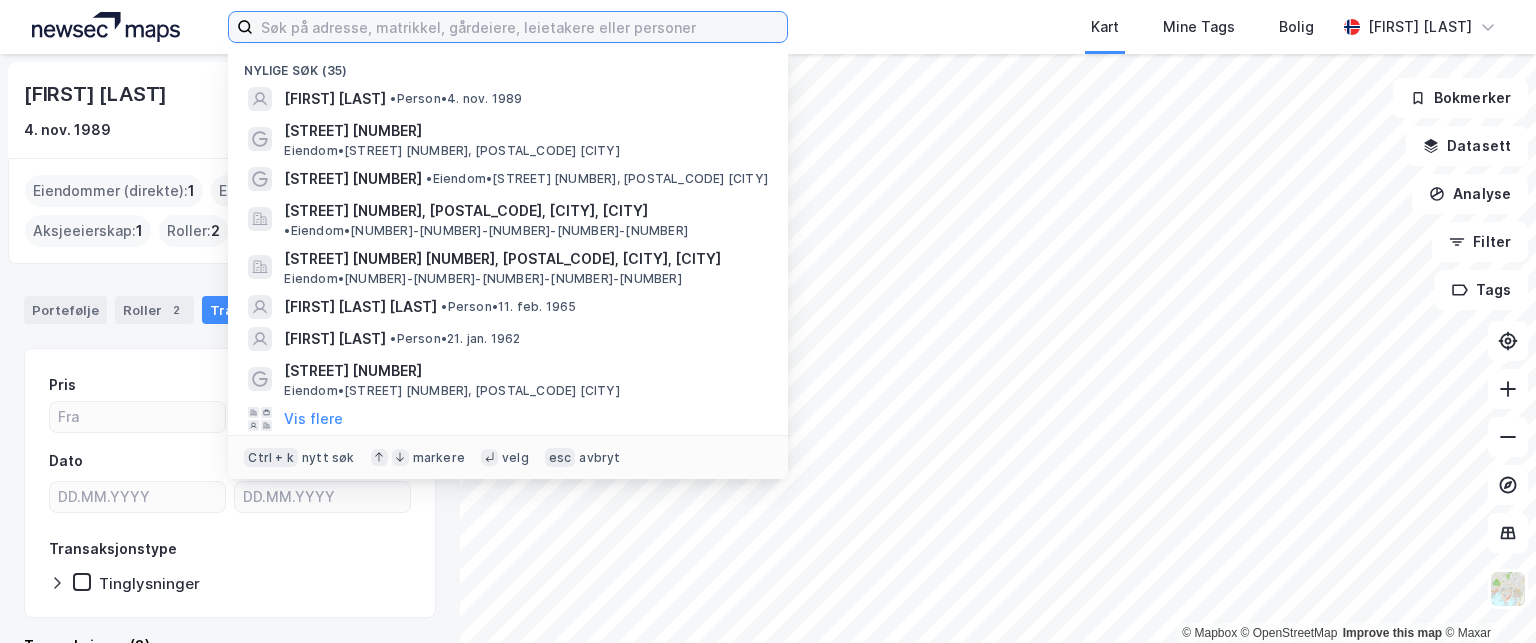 click at bounding box center (520, 27) 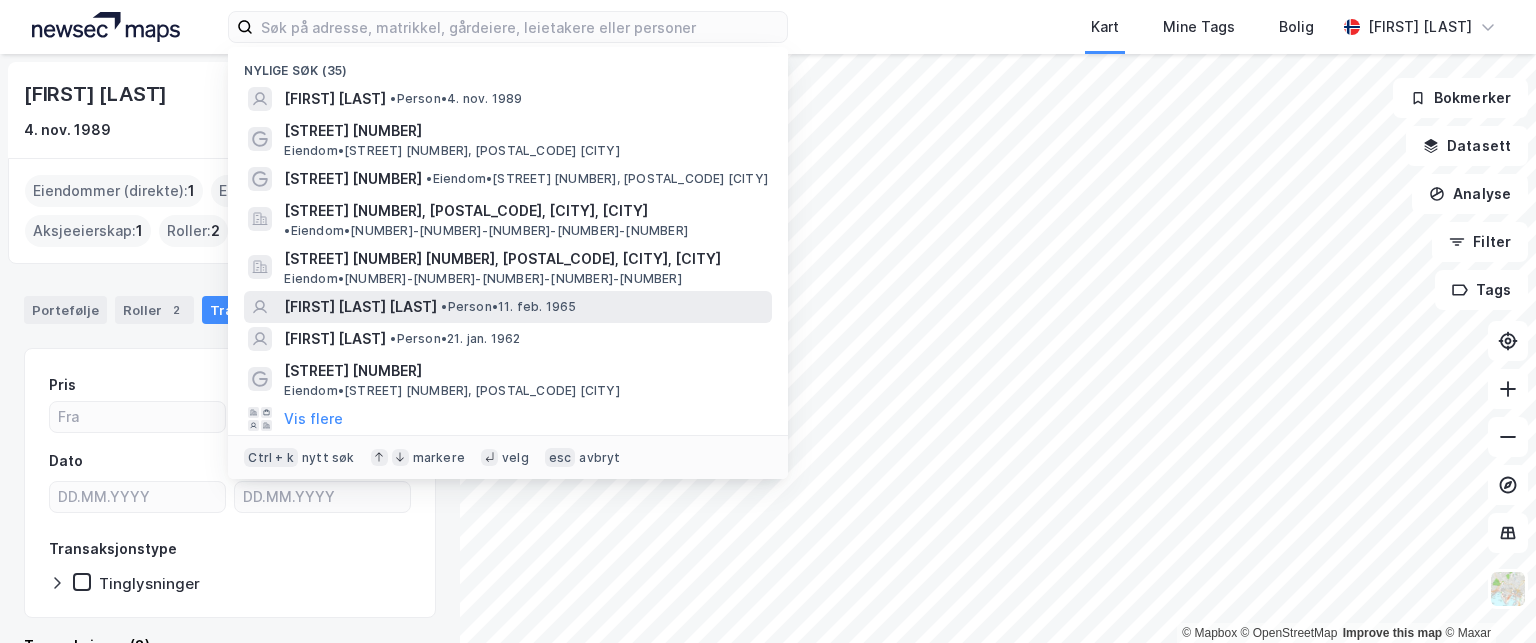 click on "[FIRST] [LAST] [LAST]" at bounding box center (360, 307) 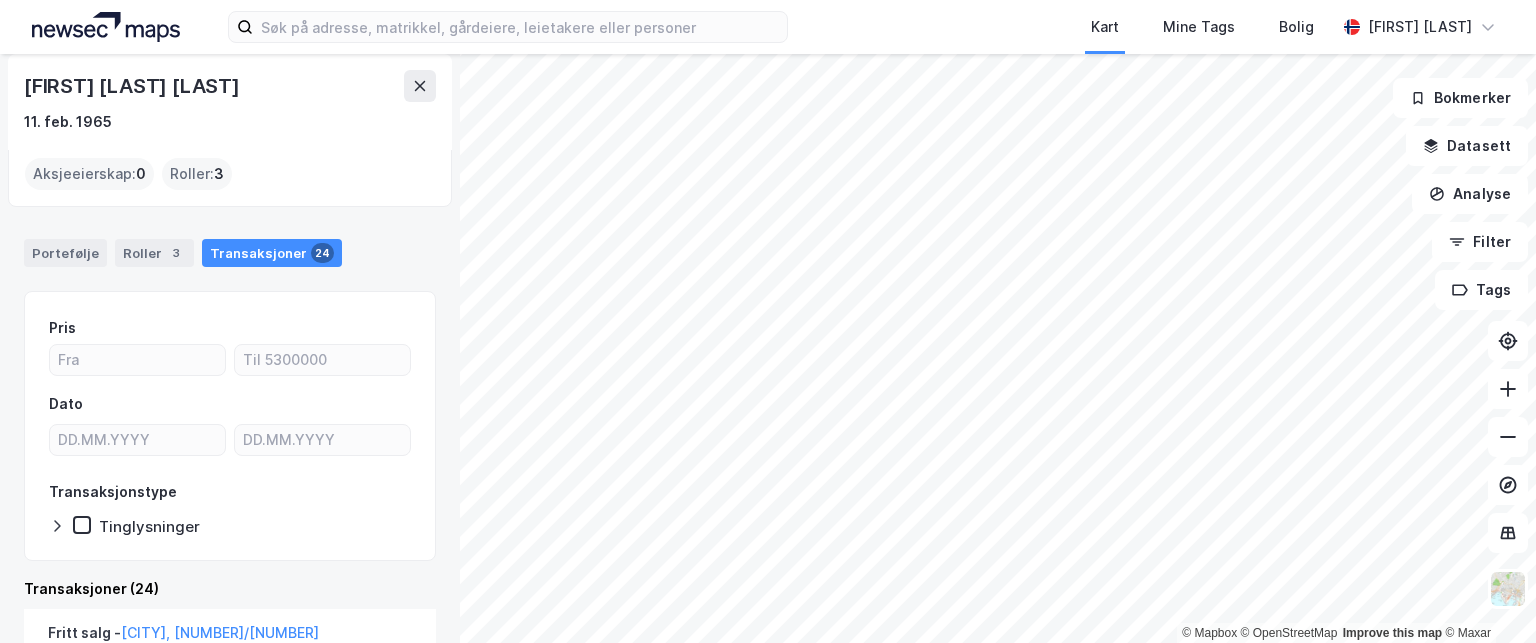 scroll, scrollTop: 0, scrollLeft: 0, axis: both 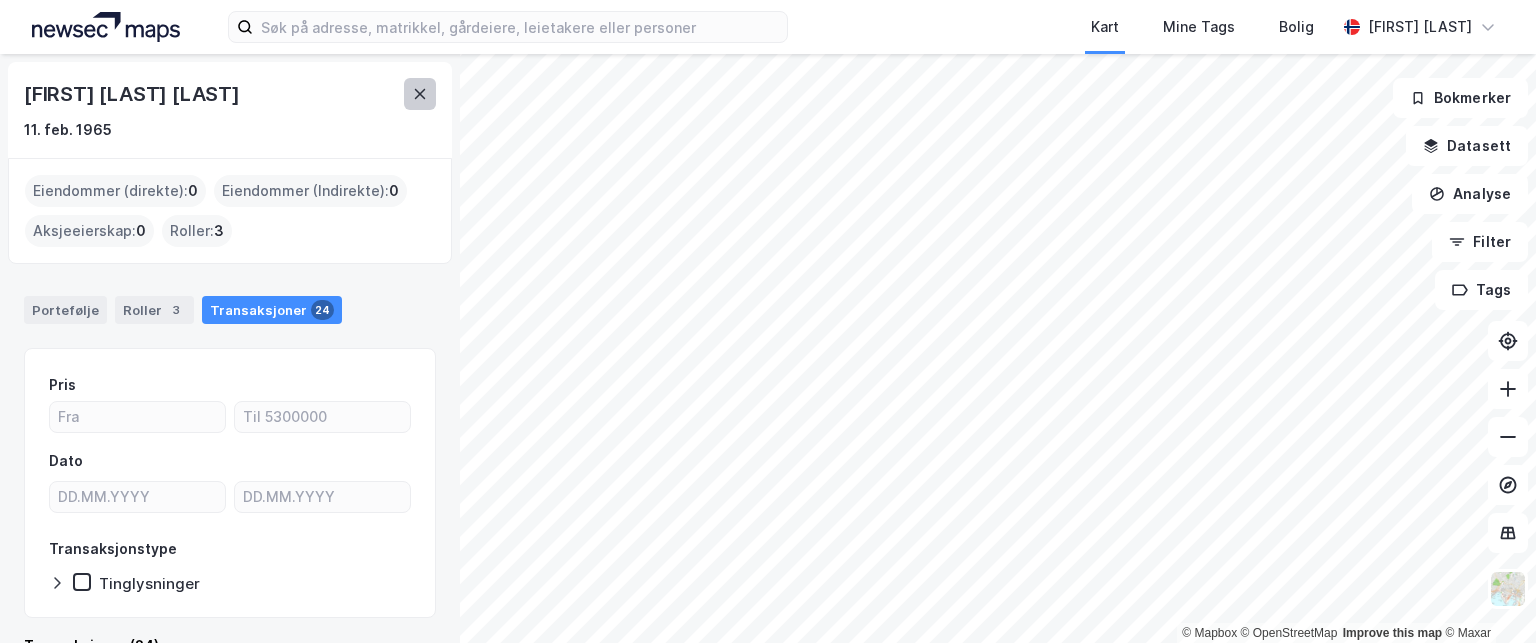 click 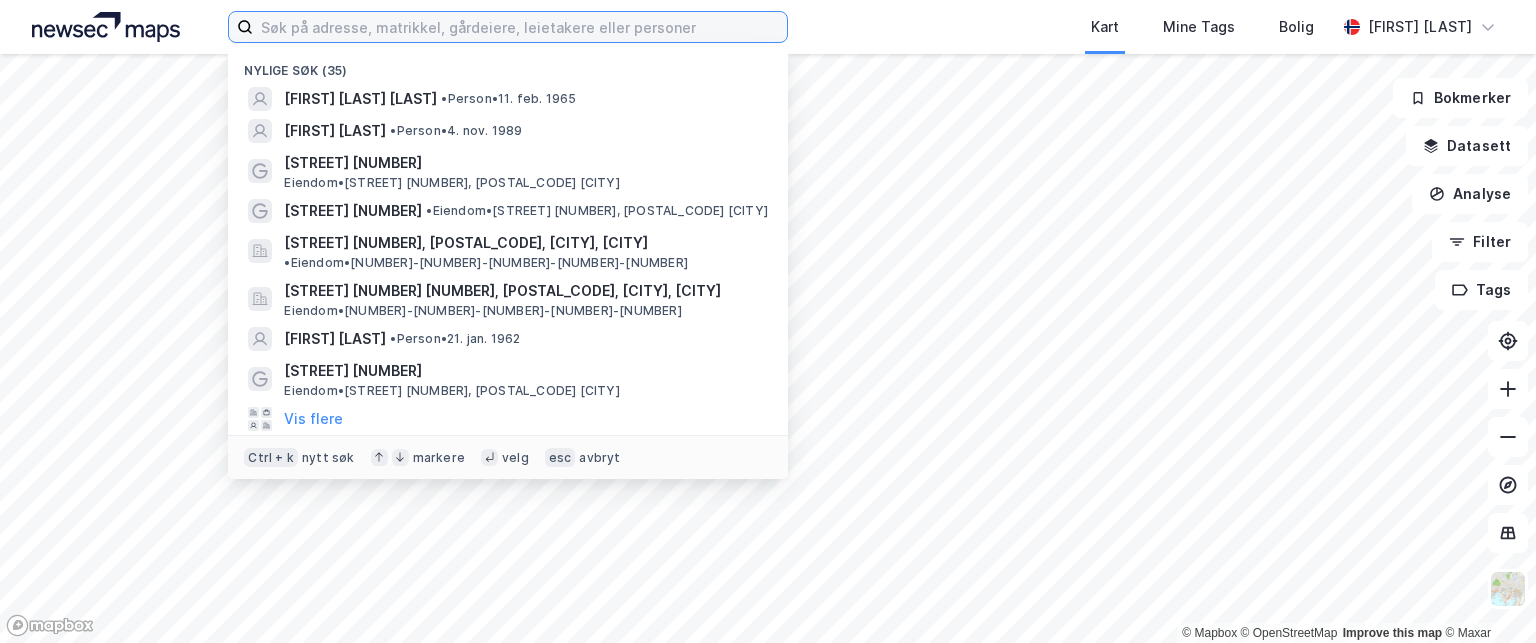 click at bounding box center [520, 27] 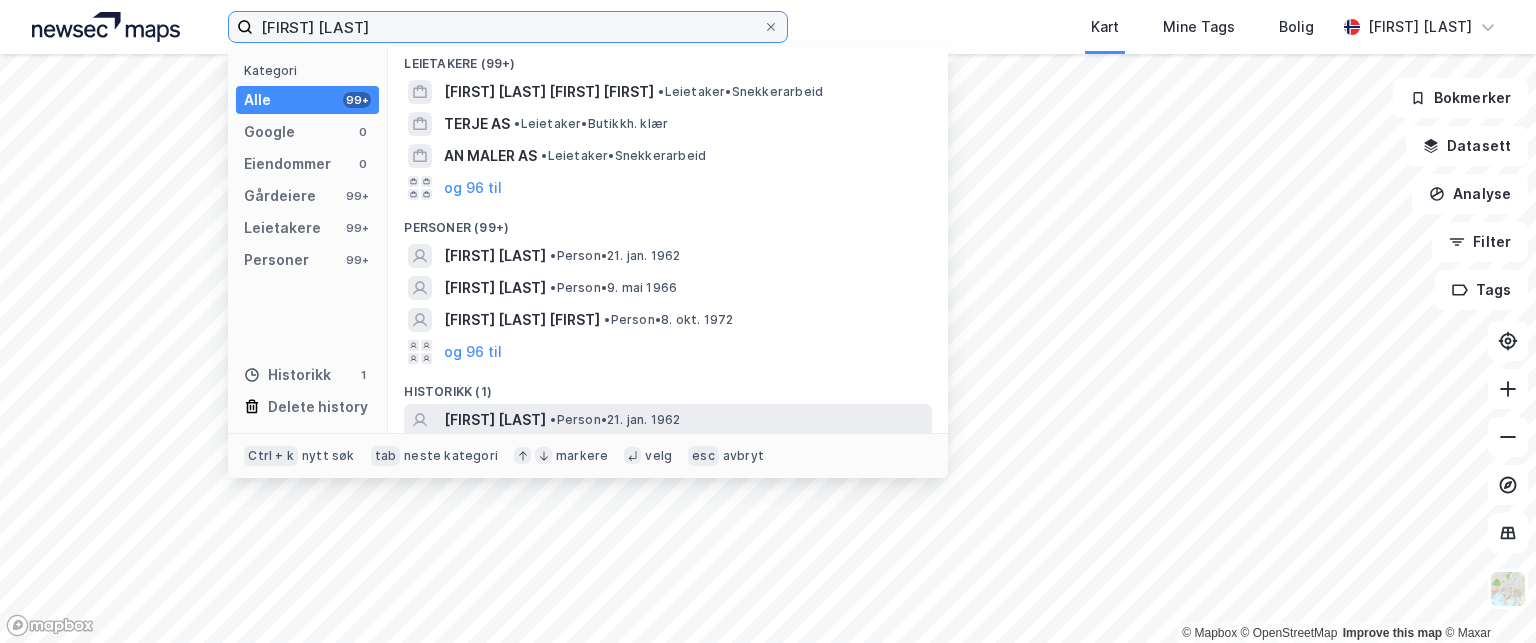 scroll, scrollTop: 174, scrollLeft: 0, axis: vertical 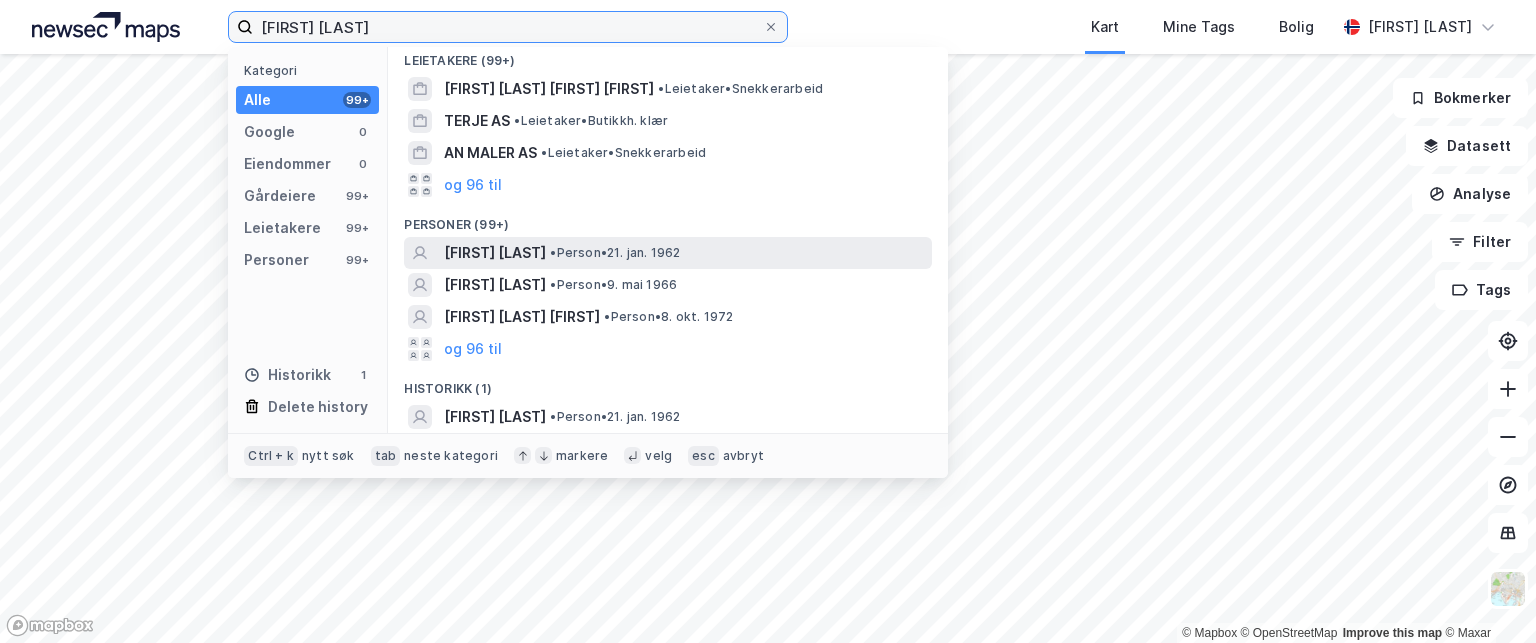 type on "[FIRST] [LAST]" 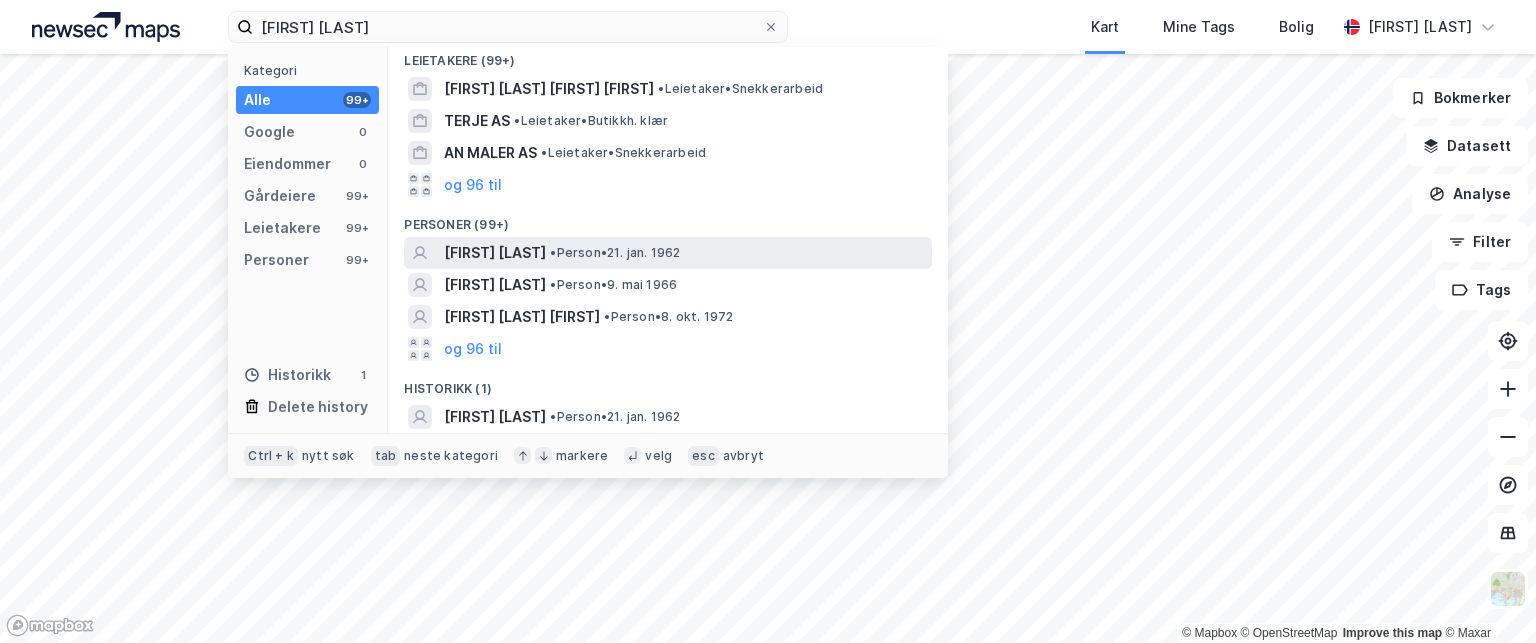 click on "[FIRST] [LAST]" at bounding box center (495, 253) 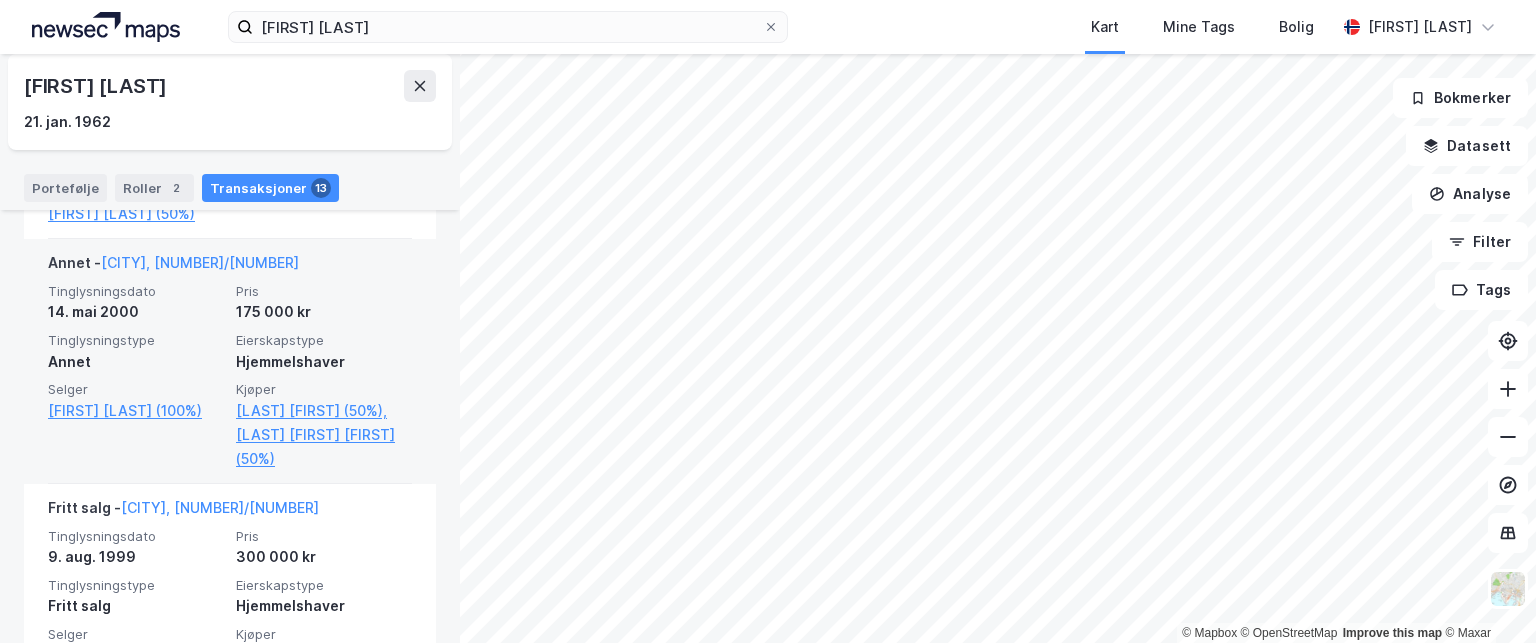 scroll, scrollTop: 2500, scrollLeft: 0, axis: vertical 